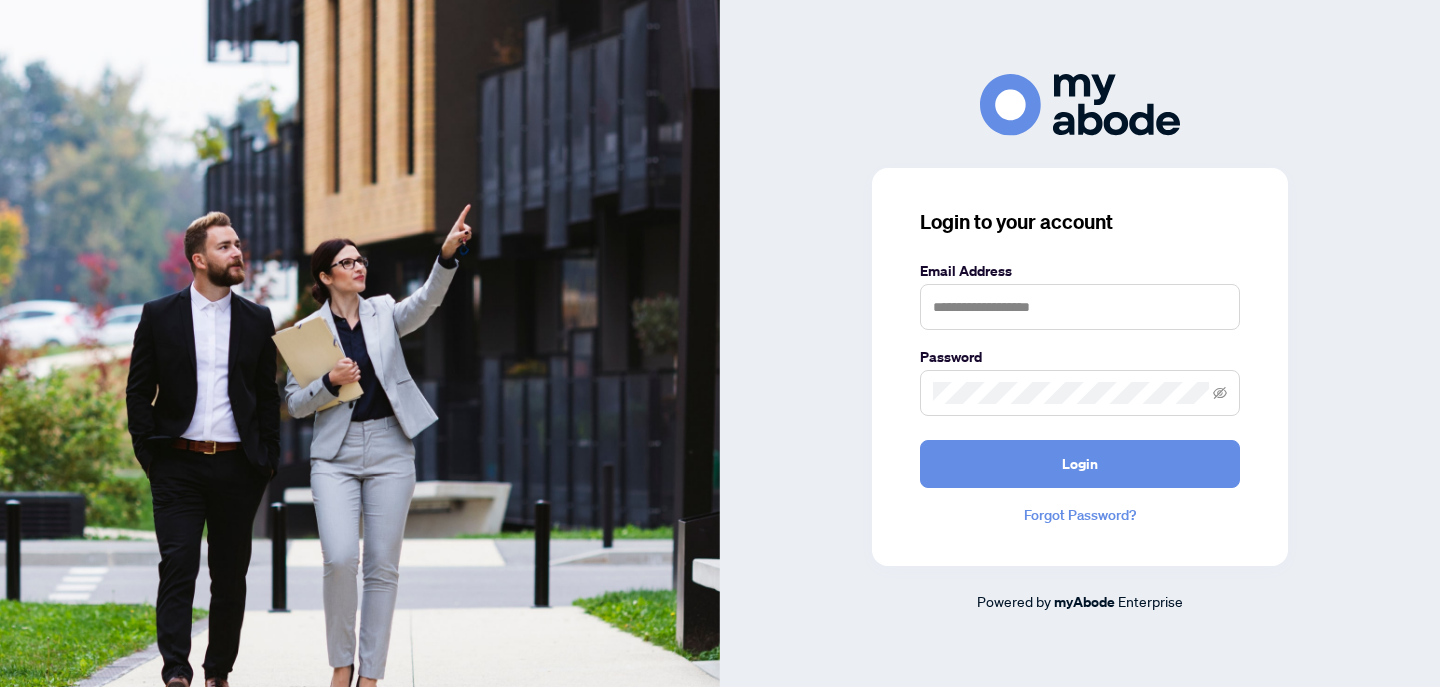 scroll, scrollTop: 0, scrollLeft: 0, axis: both 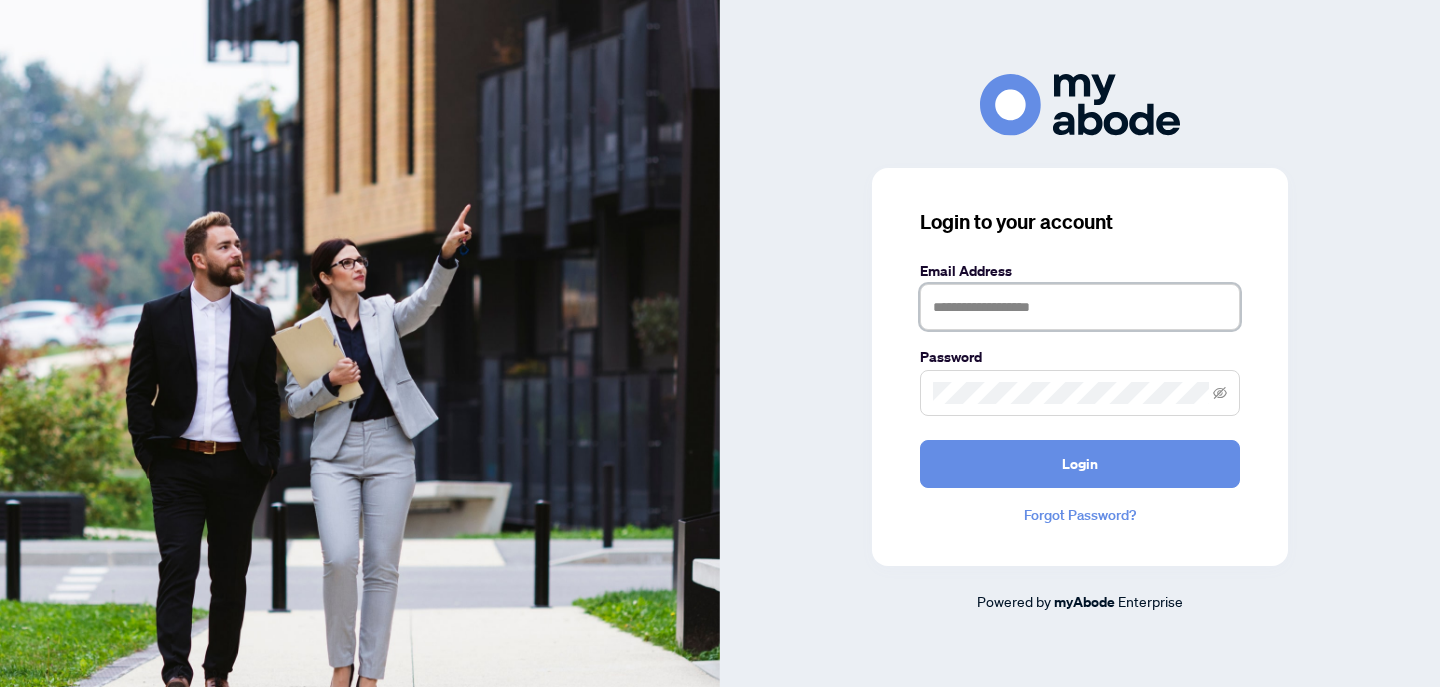 click at bounding box center [1080, 307] 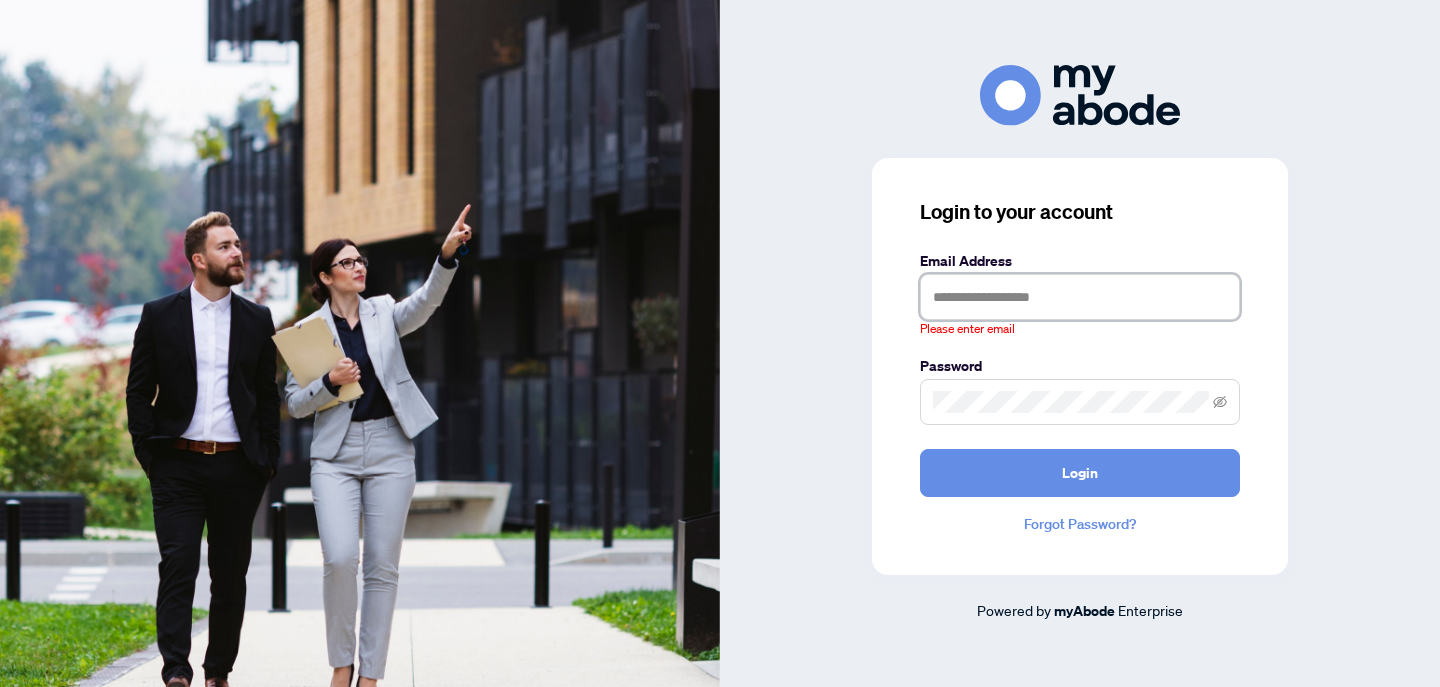 type on "**********" 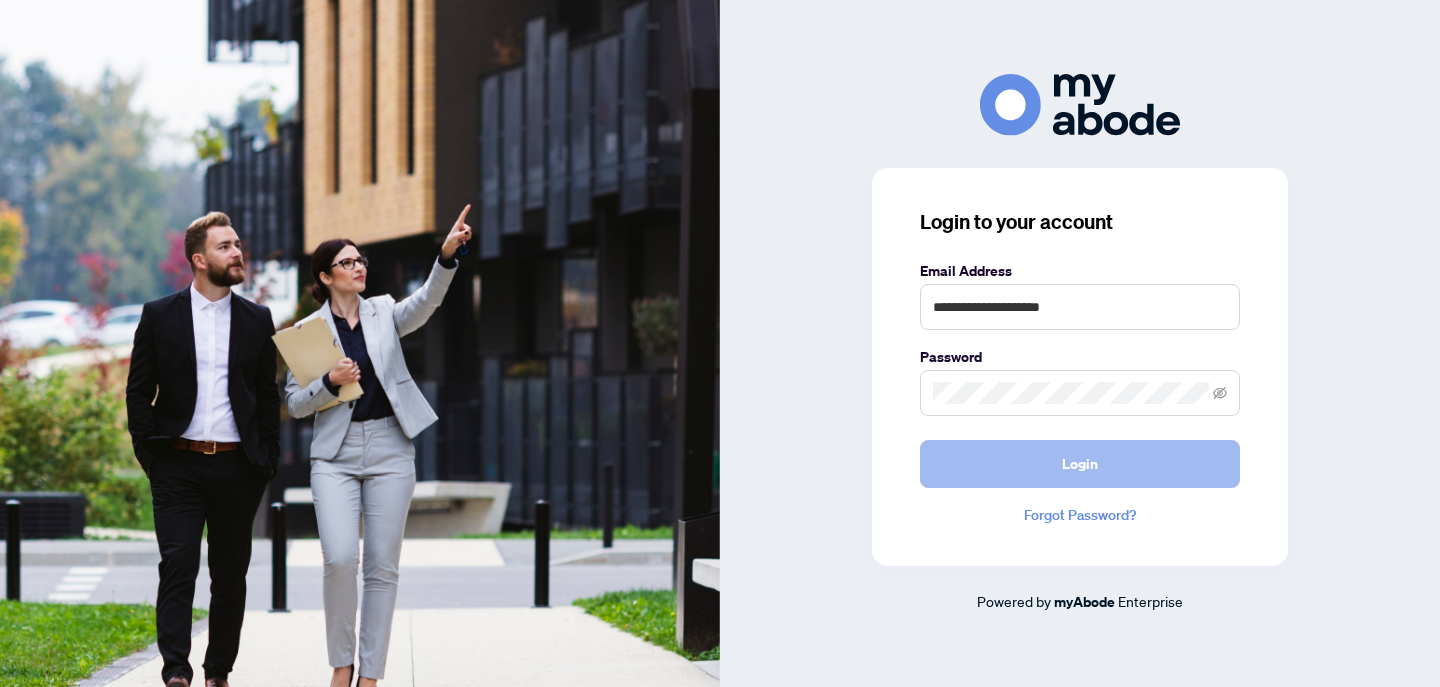 click on "Login" at bounding box center (1080, 464) 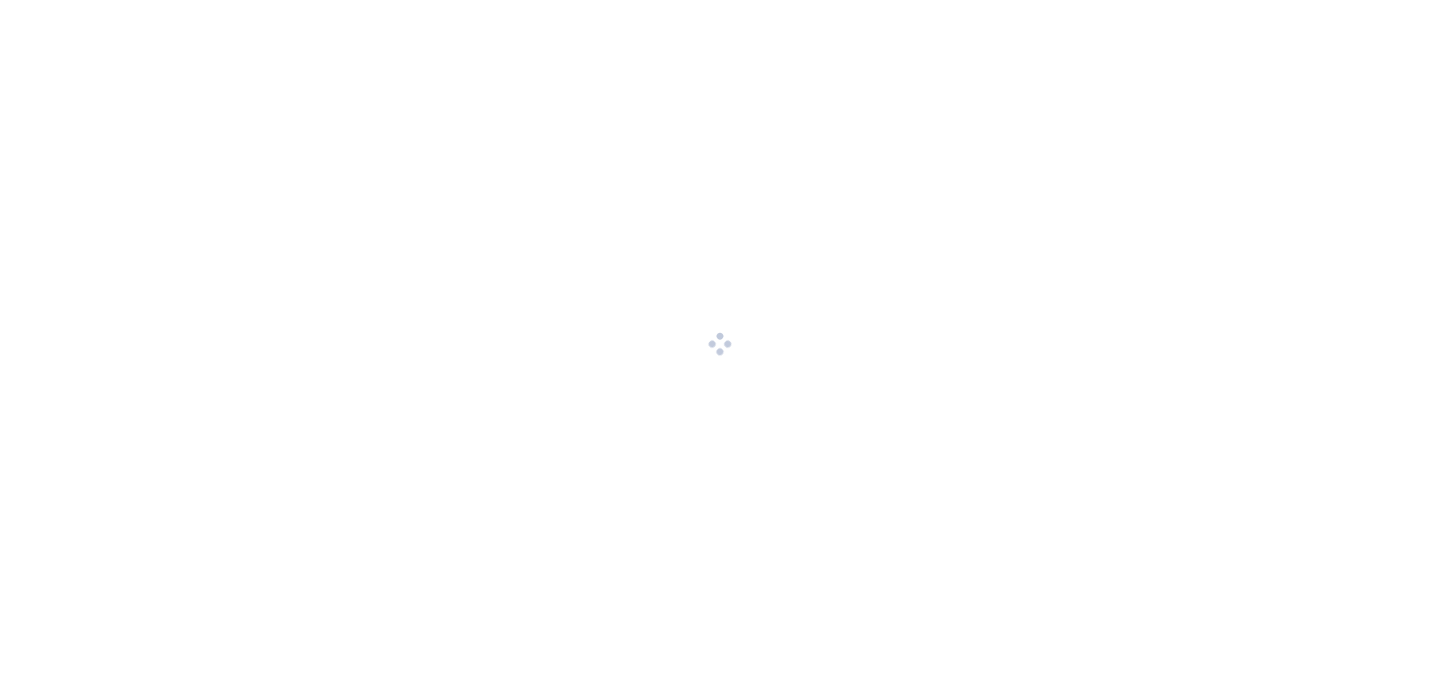 scroll, scrollTop: 0, scrollLeft: 0, axis: both 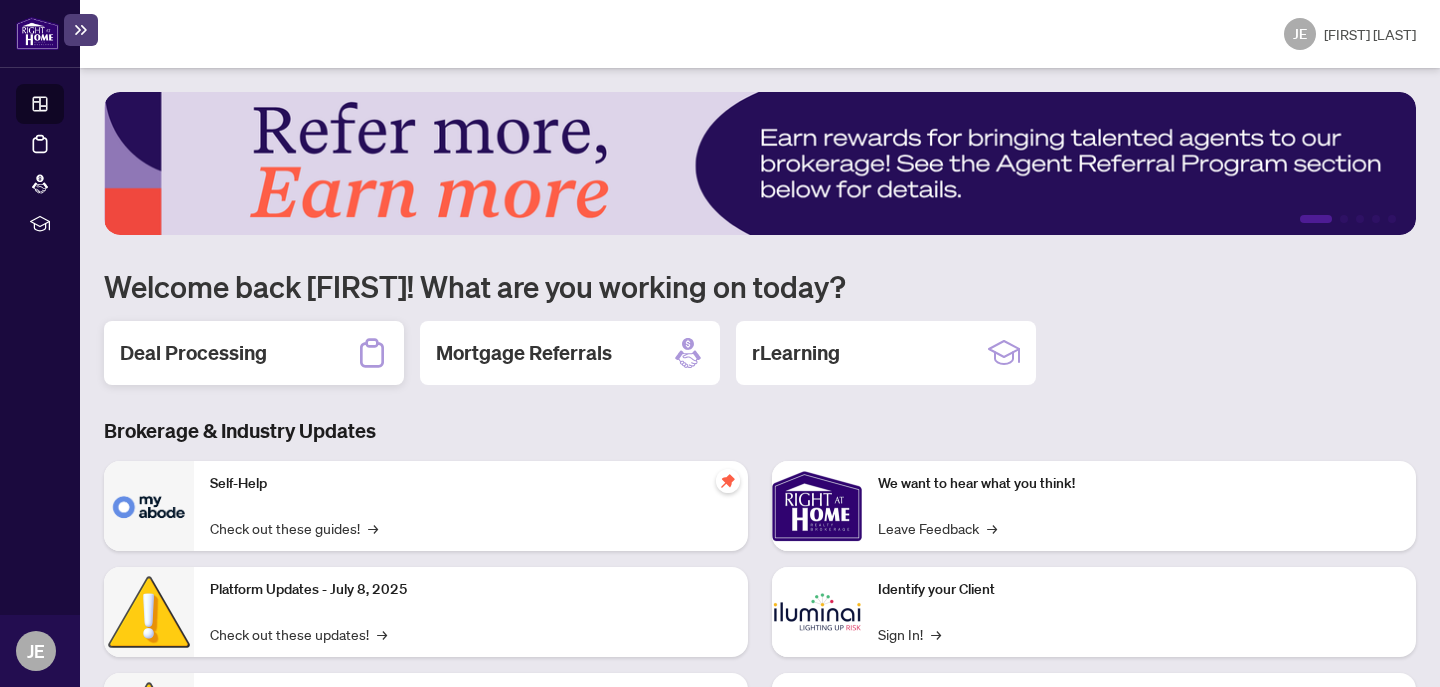 click on "Deal Processing" at bounding box center (254, 353) 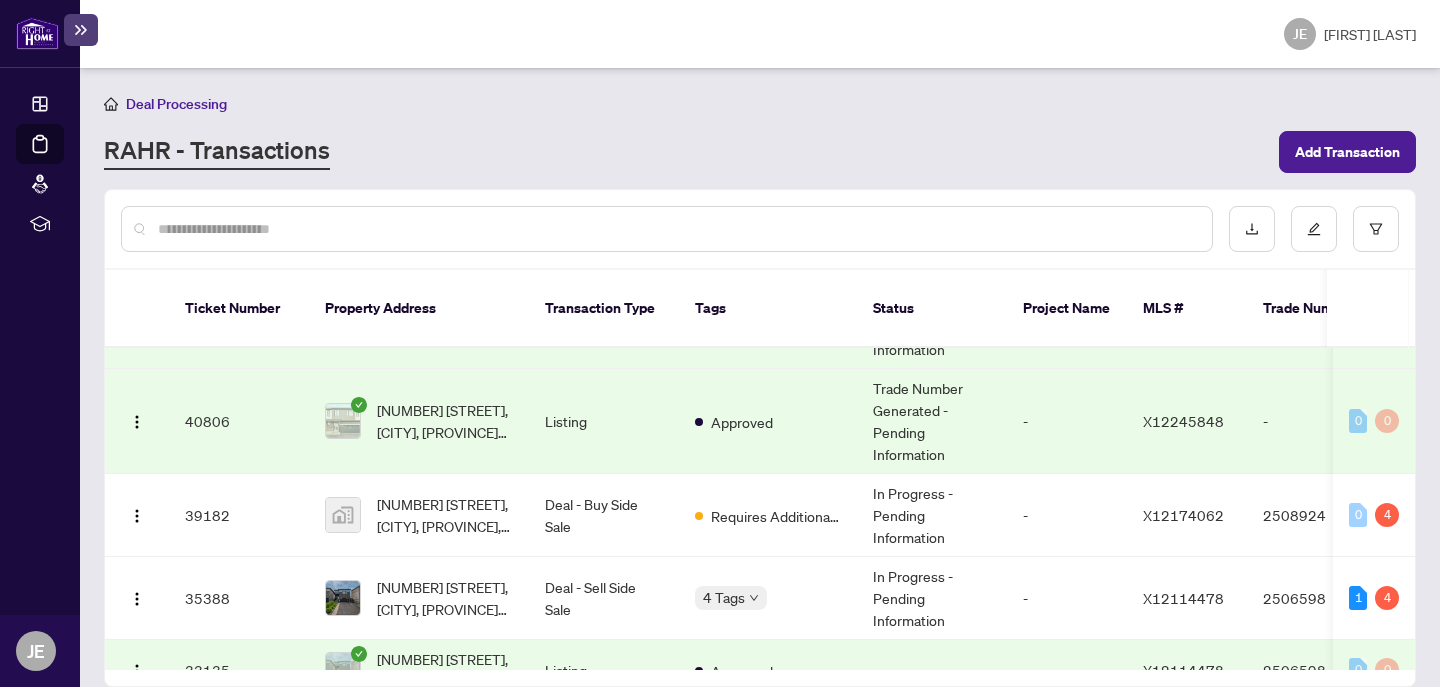 scroll, scrollTop: 306, scrollLeft: 0, axis: vertical 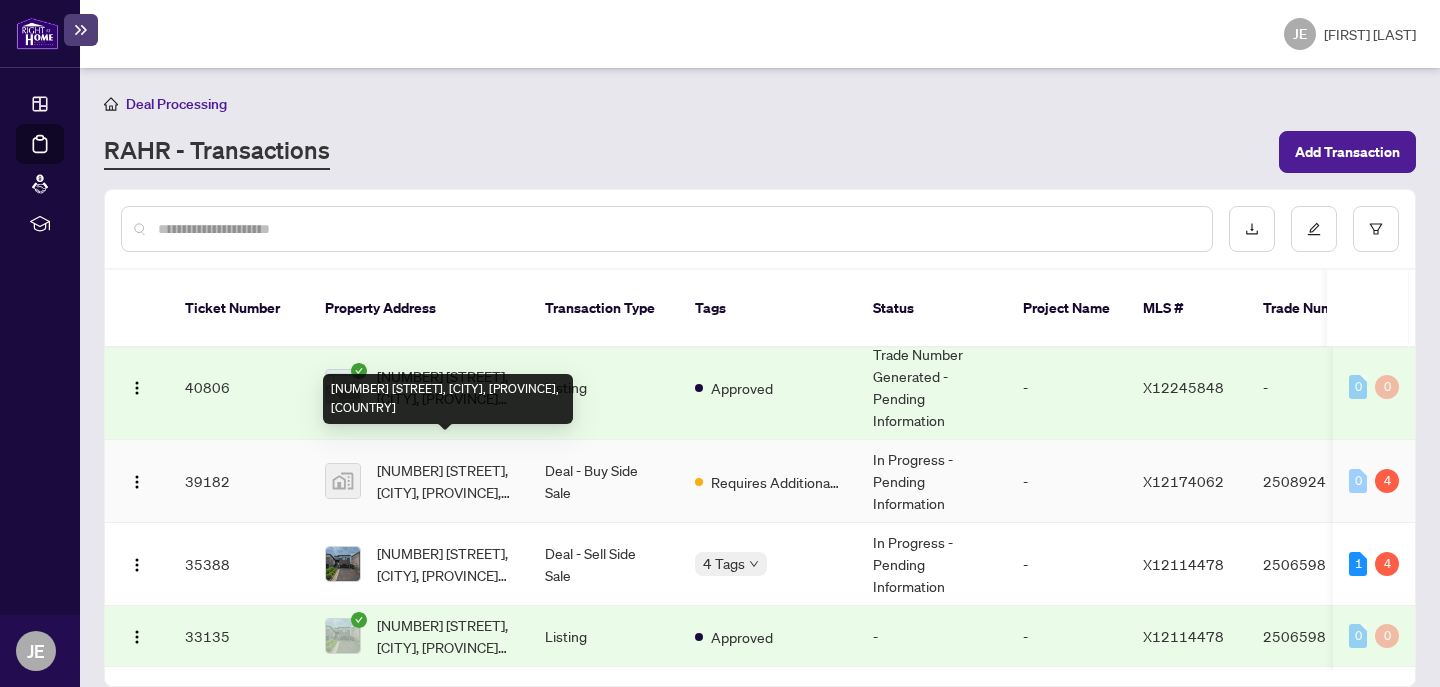 click on "3830 Schnupp Road, Bourget, ON, Canada" at bounding box center [445, 481] 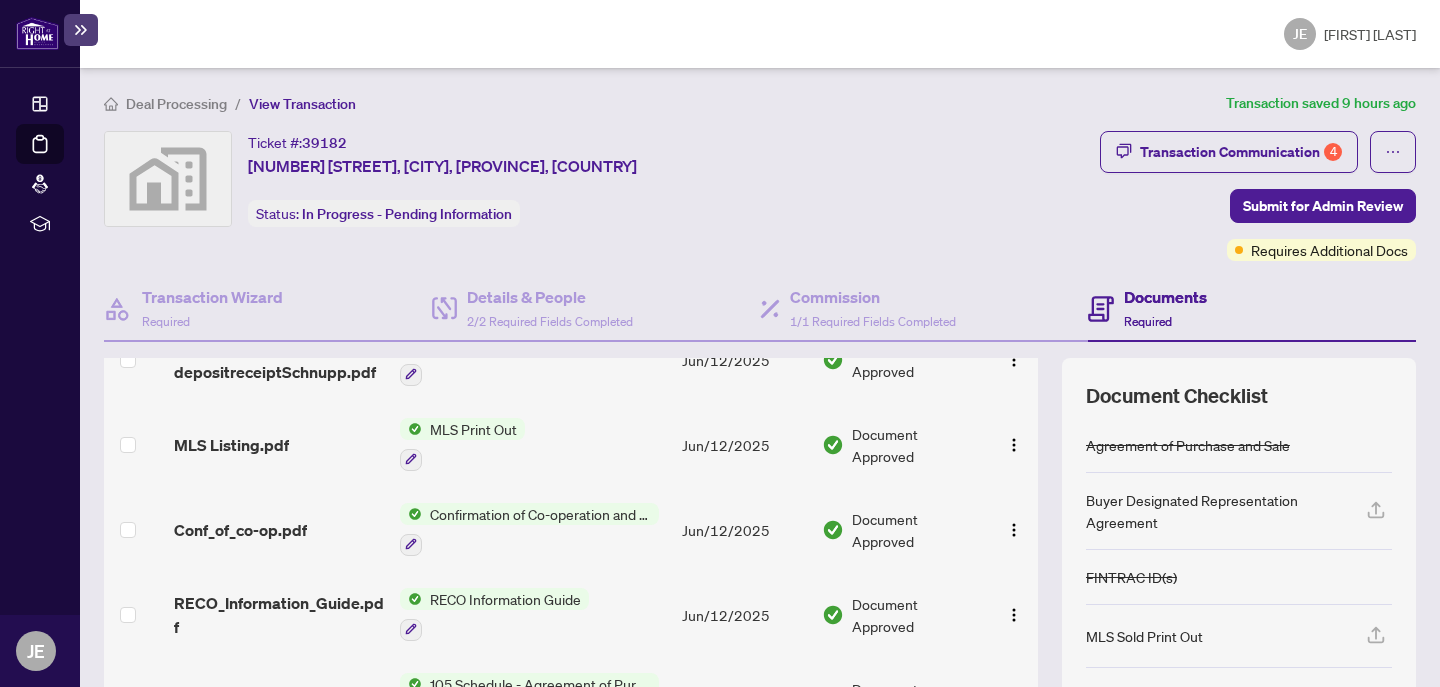 scroll, scrollTop: 877, scrollLeft: 0, axis: vertical 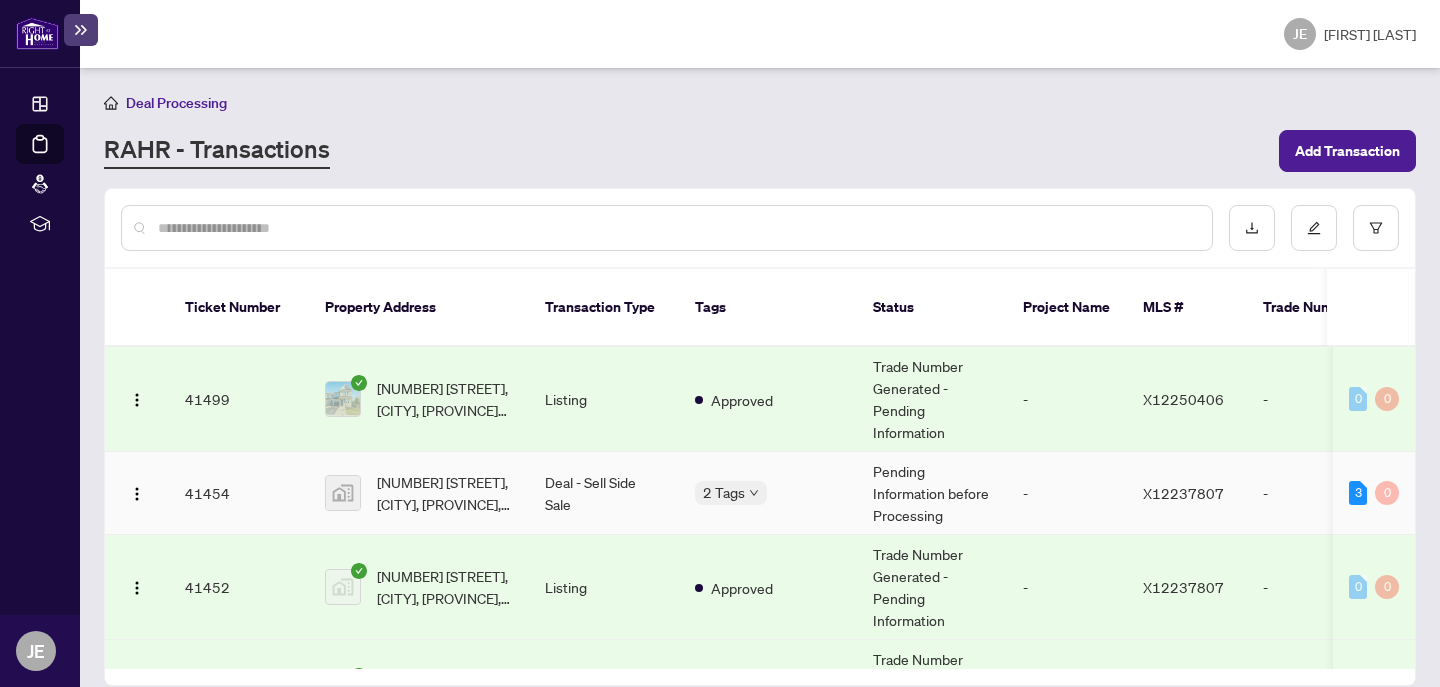 click on "Deal - Sell Side Sale" at bounding box center [604, 493] 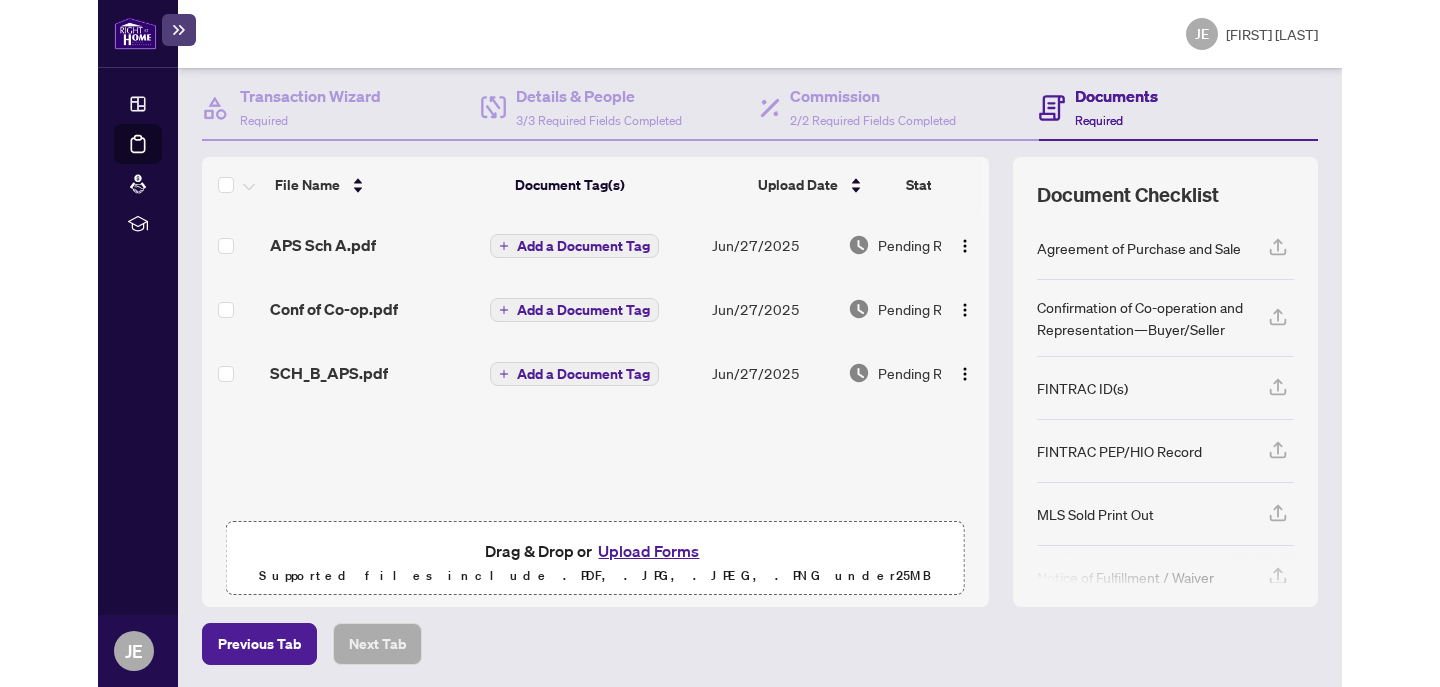 scroll, scrollTop: 0, scrollLeft: 0, axis: both 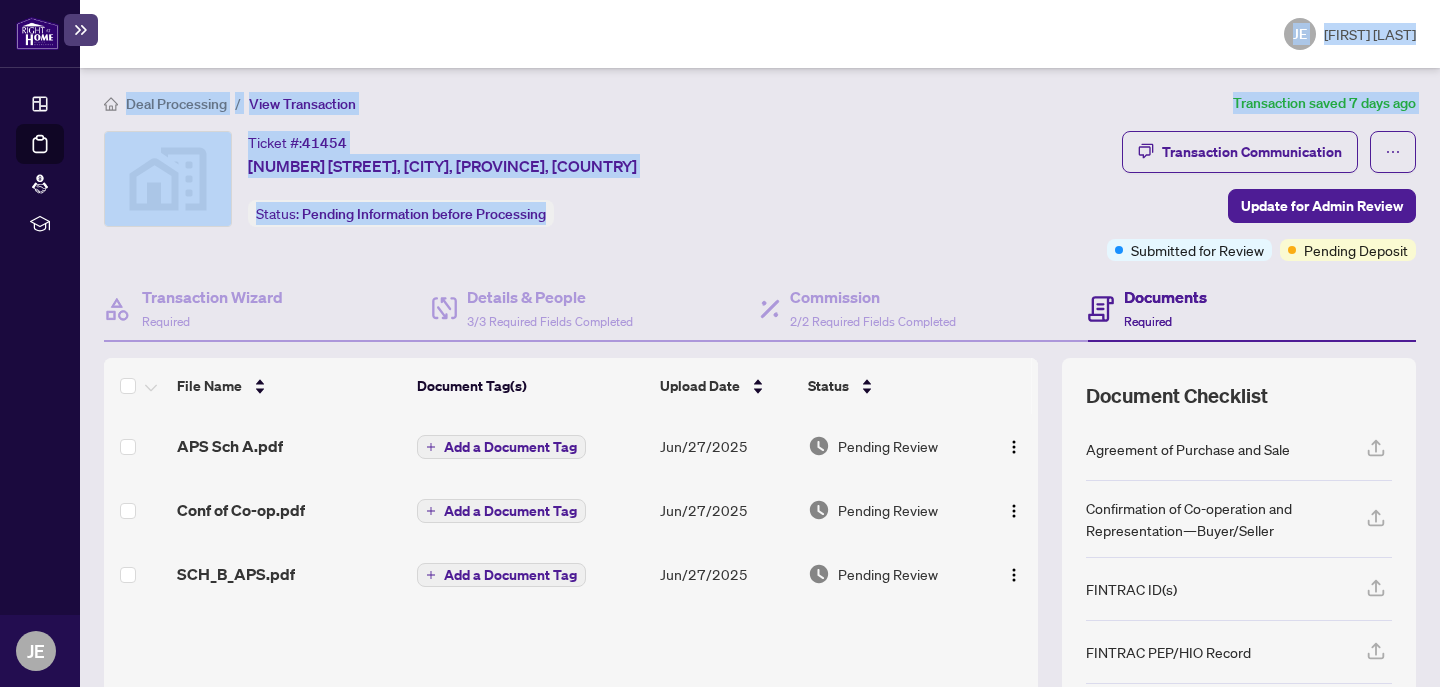 drag, startPoint x: 609, startPoint y: 229, endPoint x: 671, endPoint y: -112, distance: 346.59055 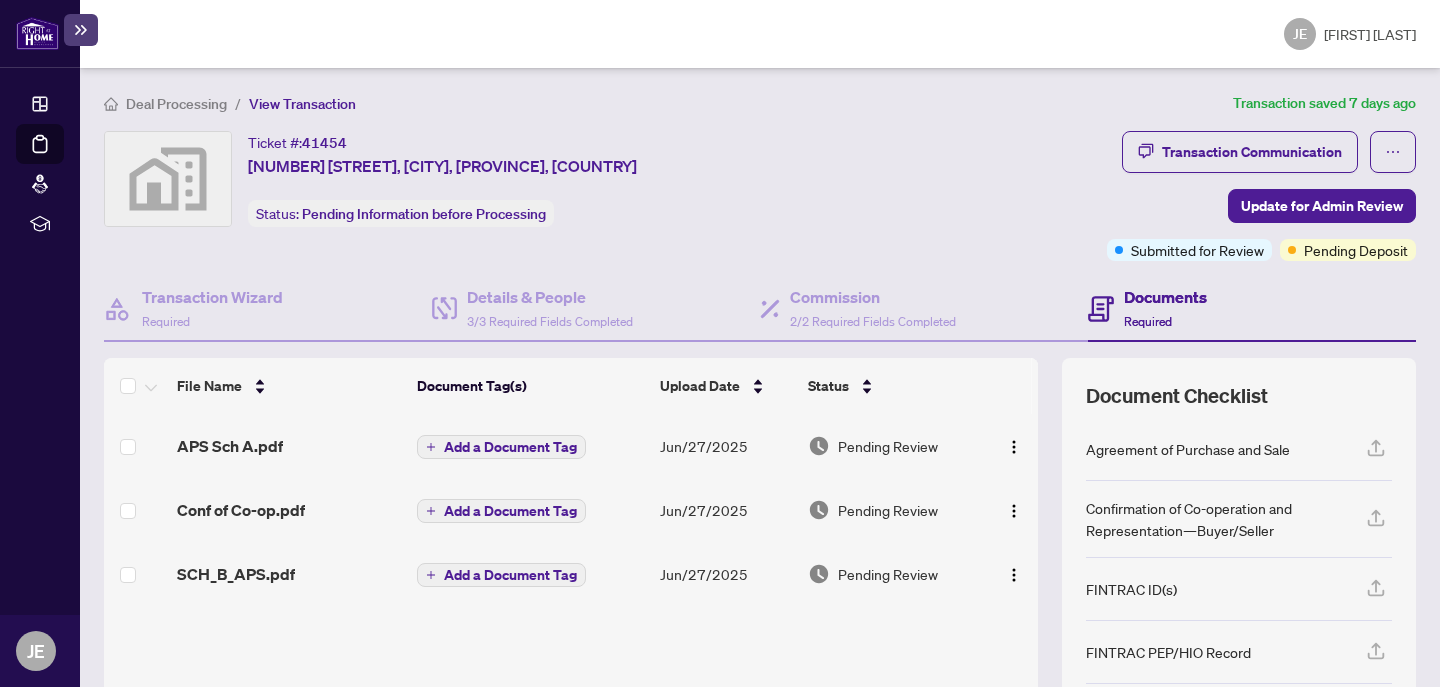 scroll, scrollTop: 201, scrollLeft: 0, axis: vertical 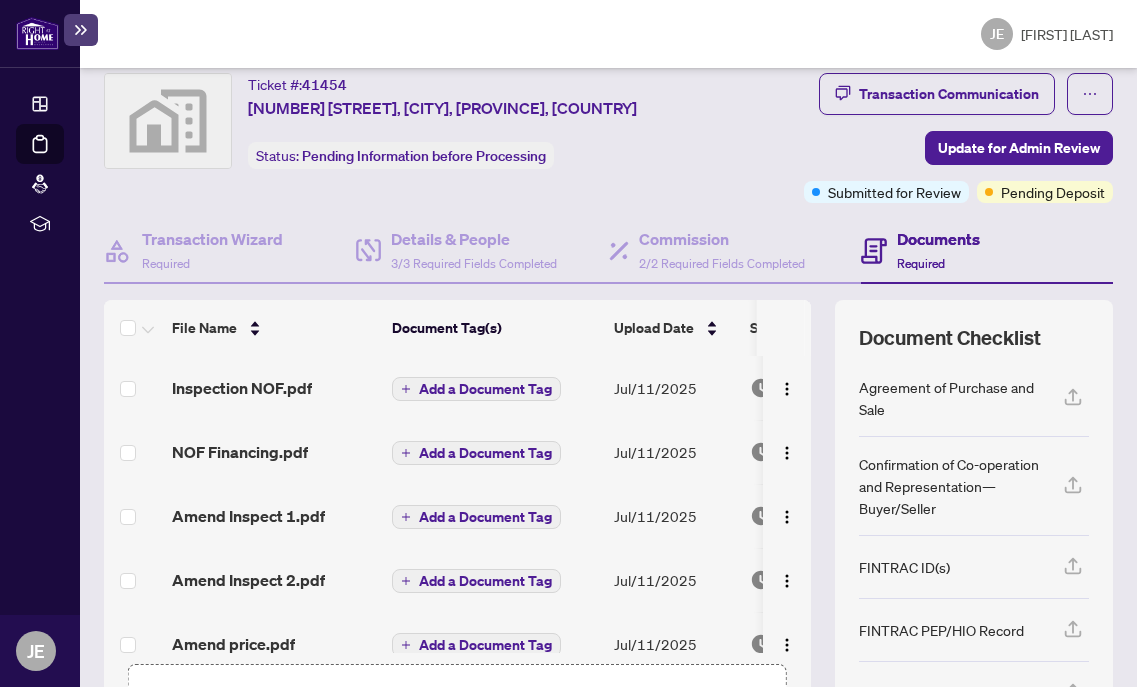 click at bounding box center (37, 33) 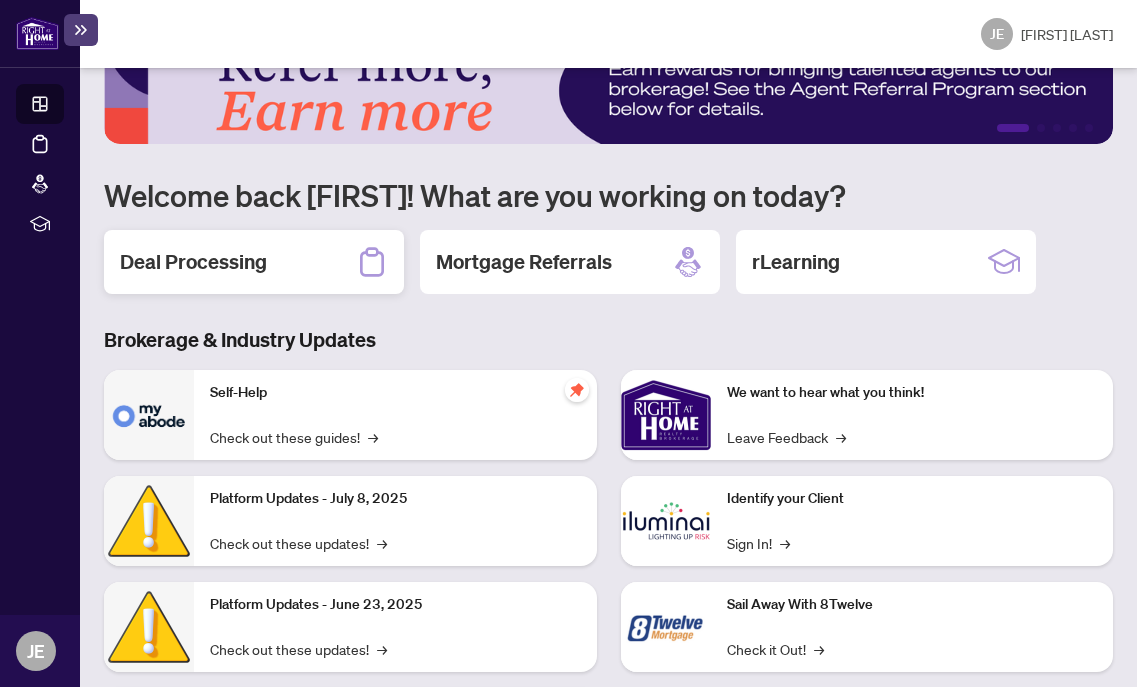 click on "Deal Processing" at bounding box center [254, 262] 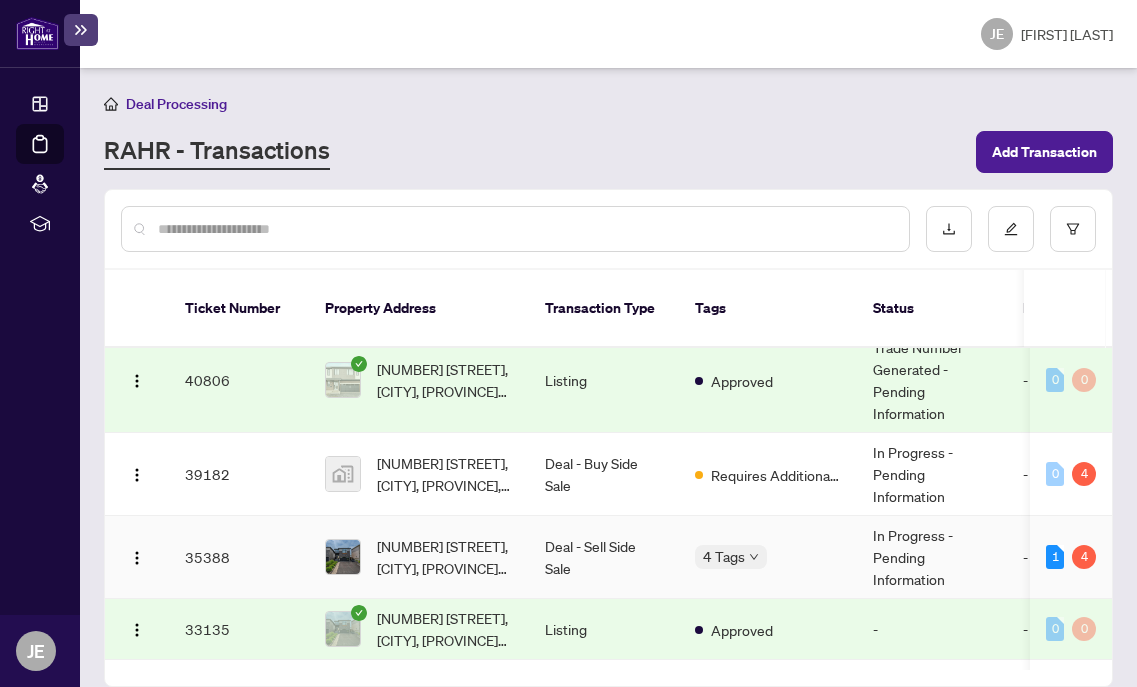 scroll, scrollTop: 305, scrollLeft: 0, axis: vertical 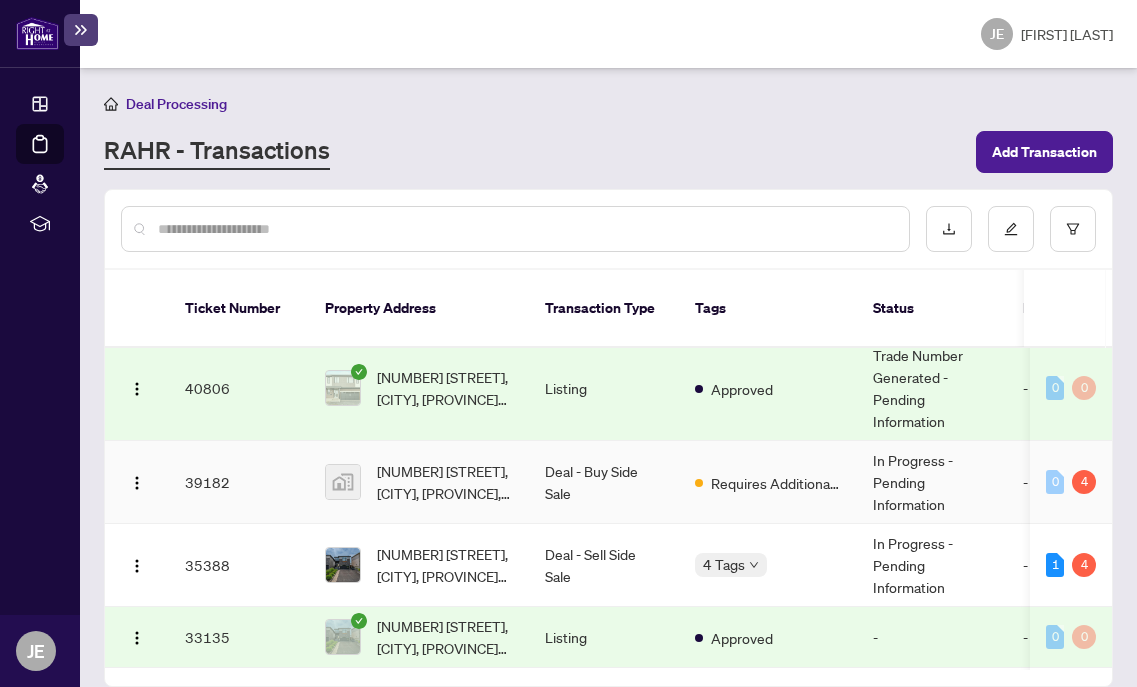click on "3830 Schnupp Road, Bourget, ON, Canada" at bounding box center [419, 482] 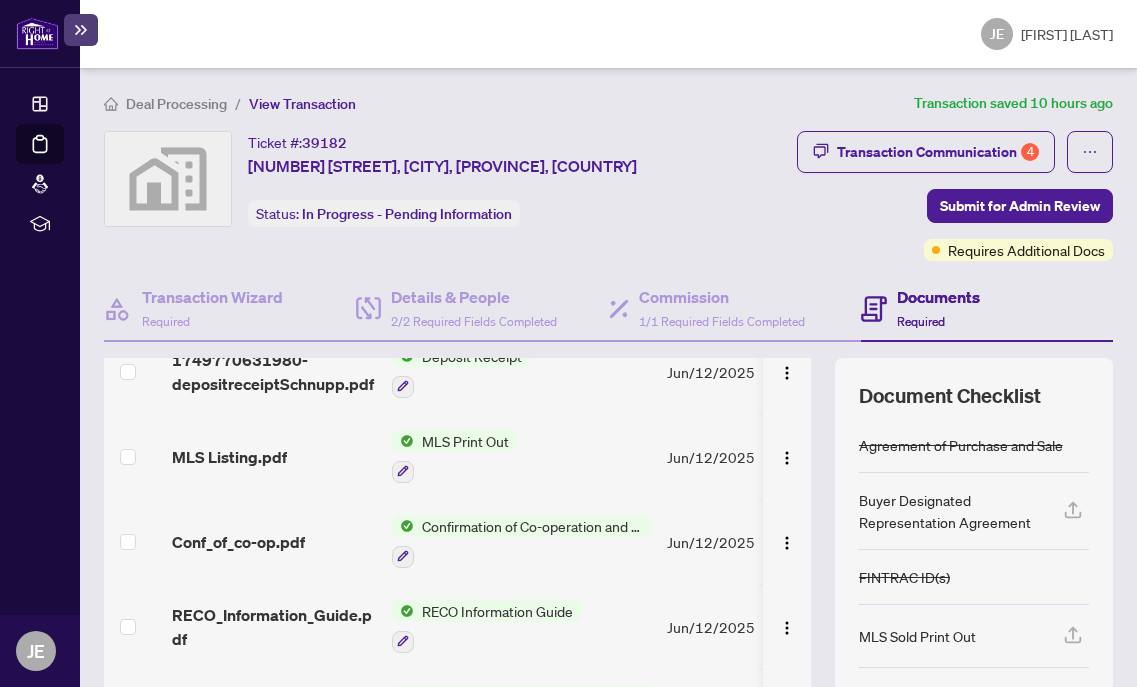 scroll, scrollTop: 877, scrollLeft: 0, axis: vertical 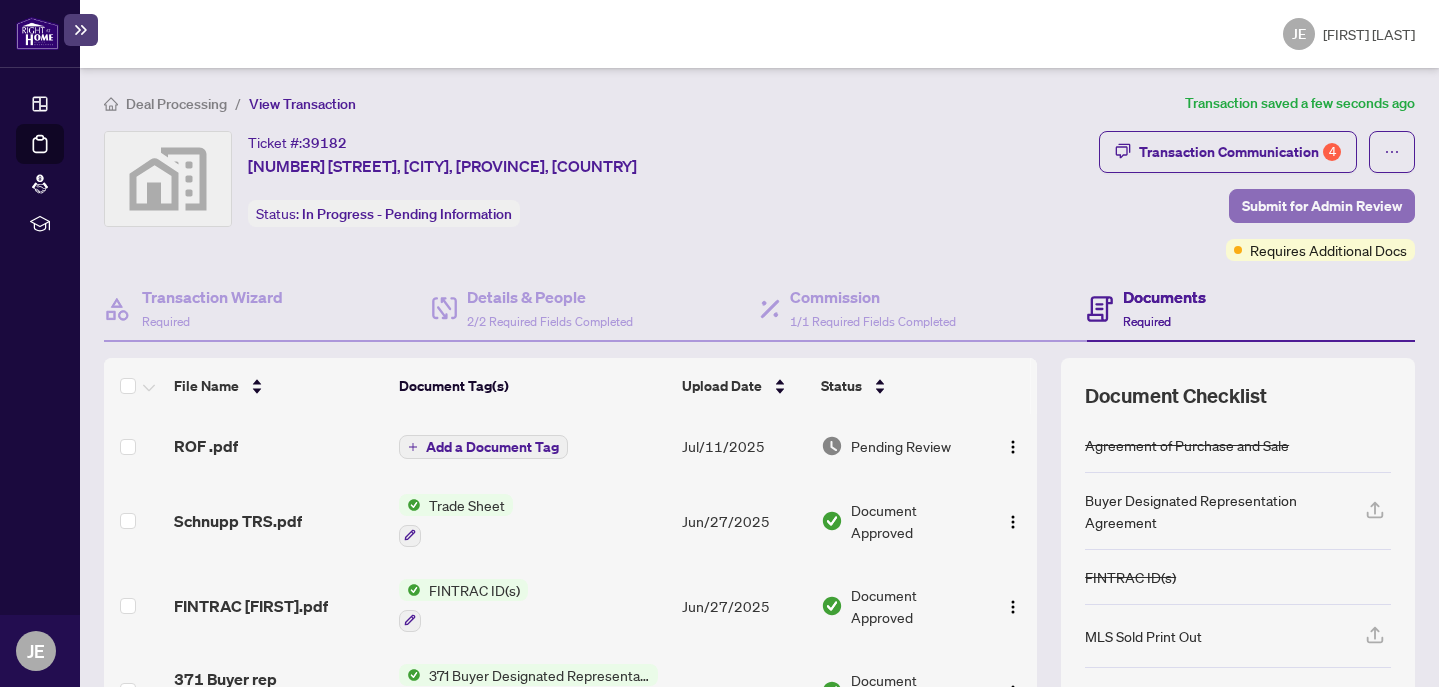 click on "Submit for Admin Review" at bounding box center (1322, 206) 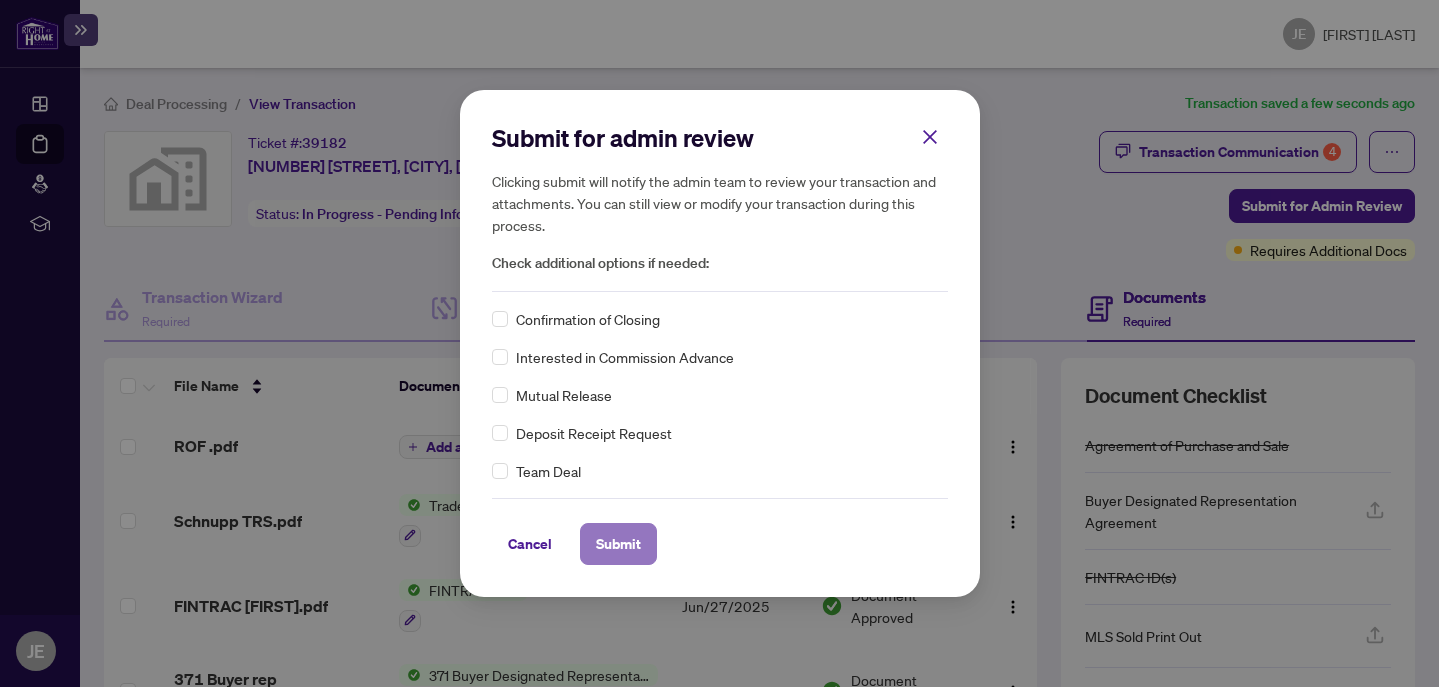 click on "Submit" at bounding box center (618, 544) 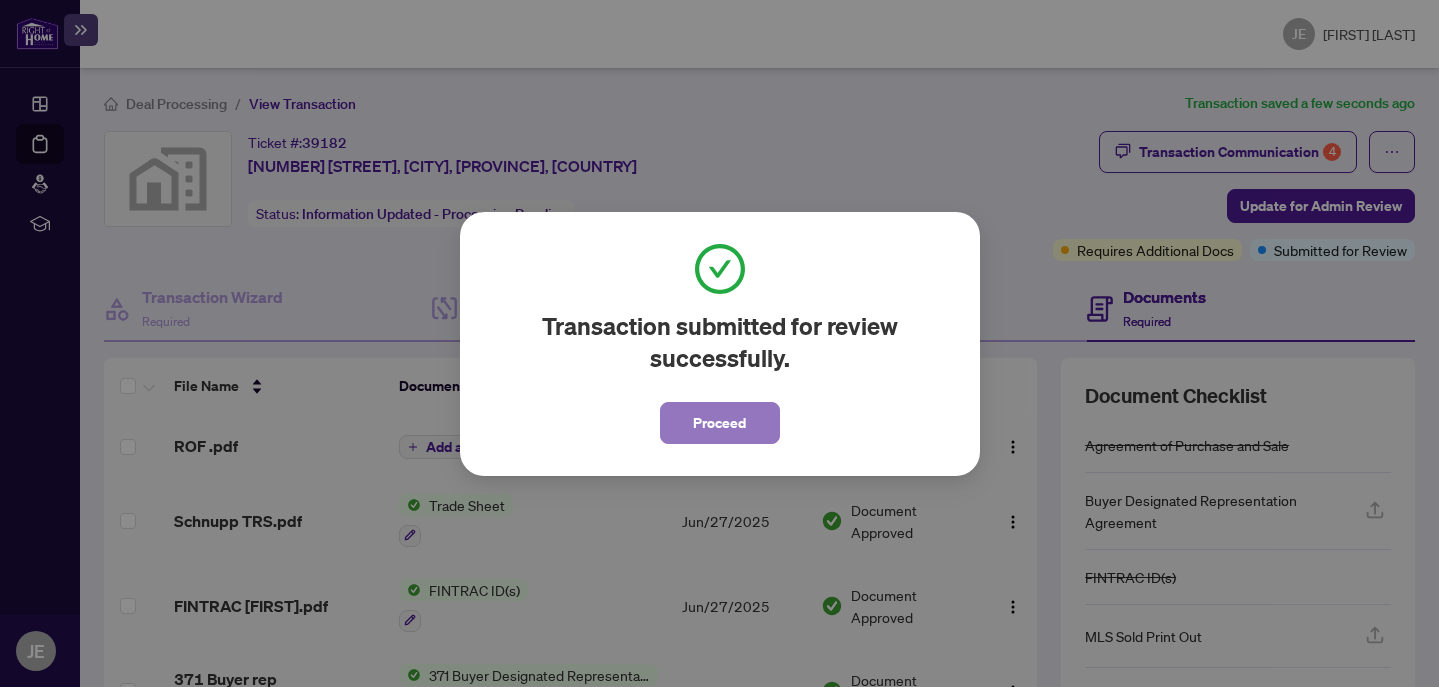 click on "Proceed" at bounding box center (719, 423) 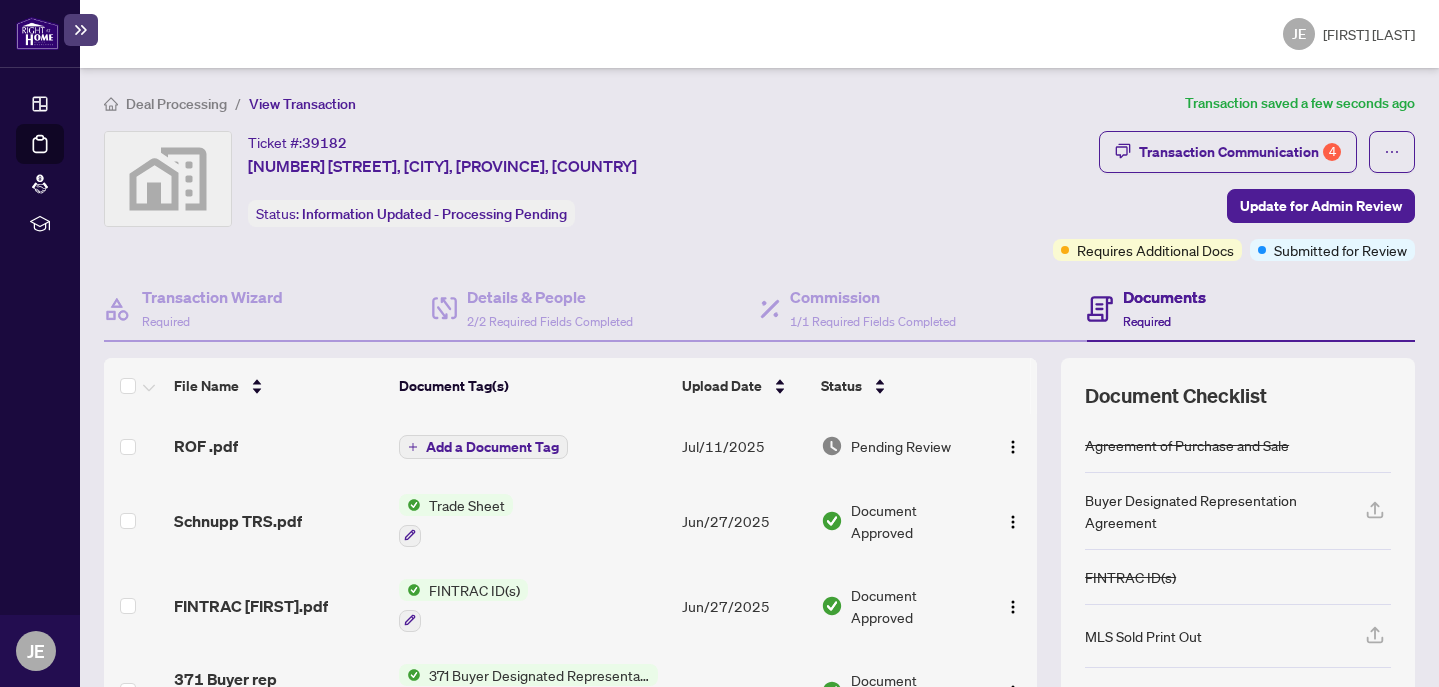 click at bounding box center [37, 33] 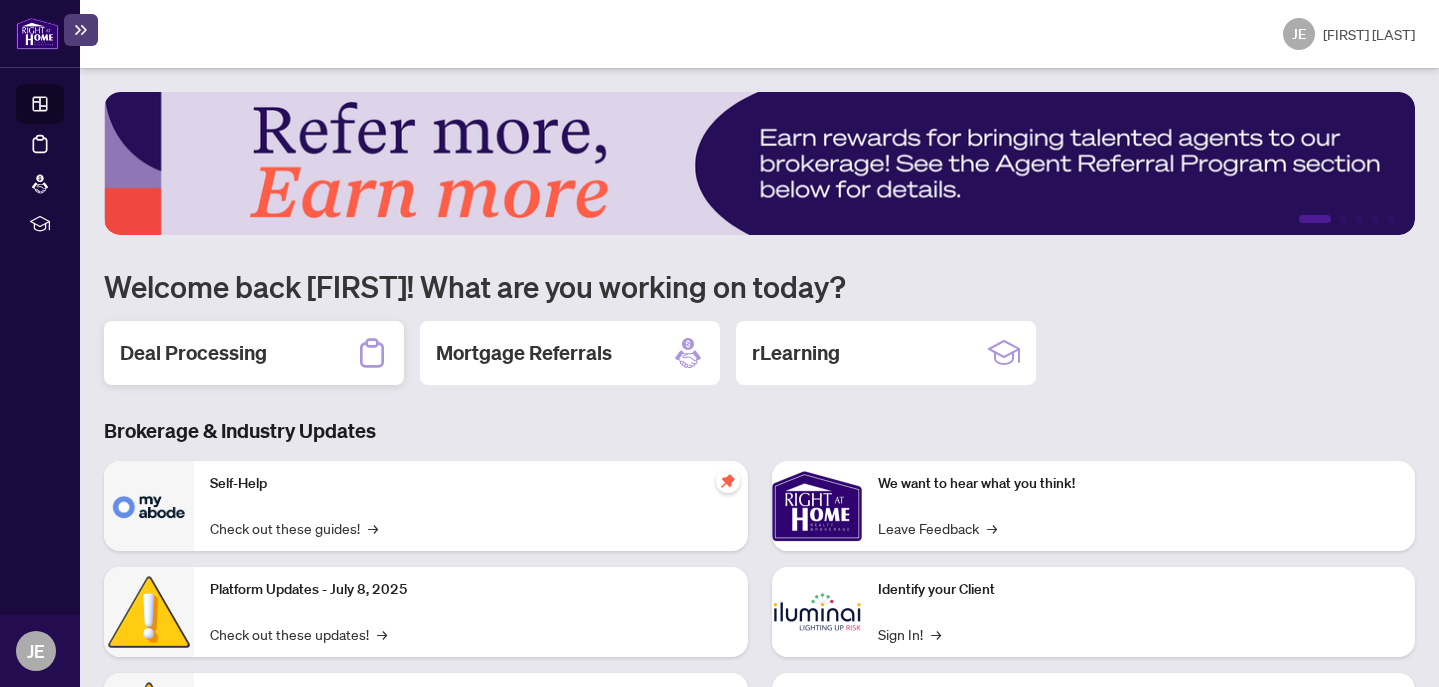 click on "Deal Processing" at bounding box center [254, 353] 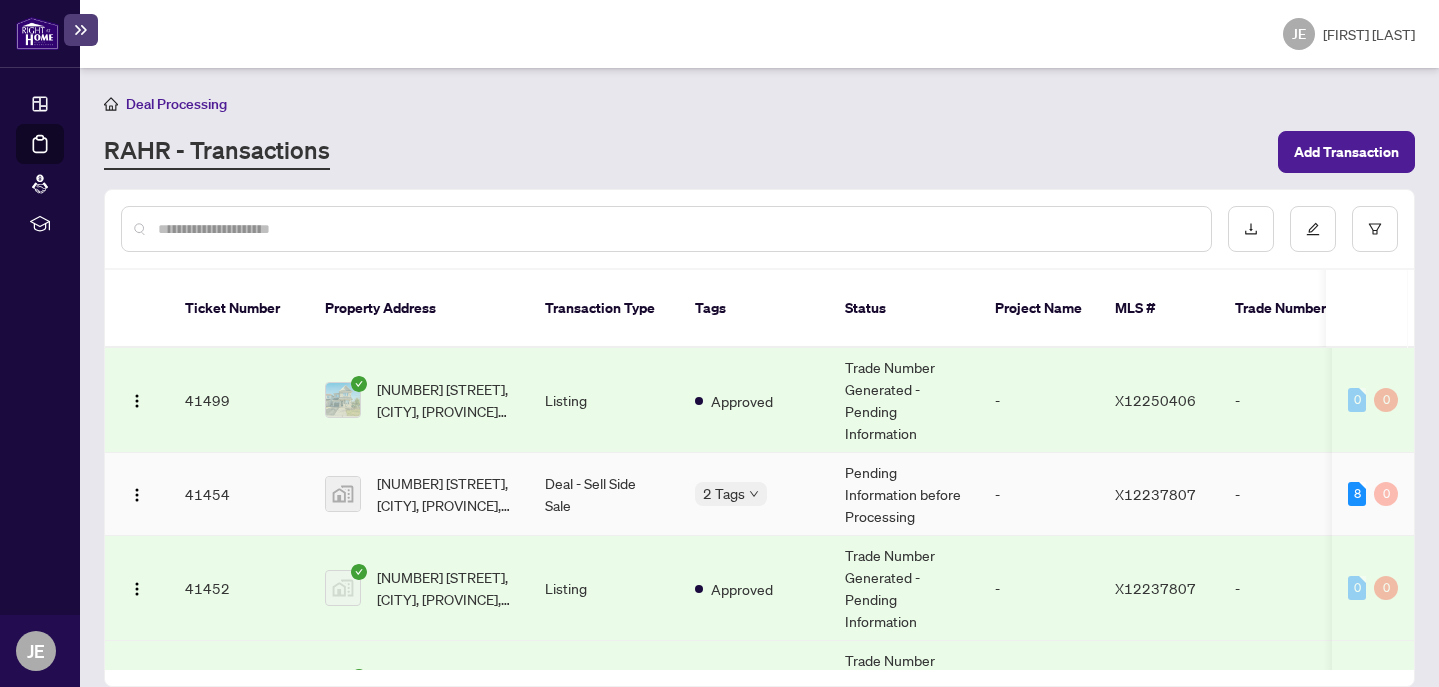 click on "Deal - Sell Side Sale" at bounding box center (604, 494) 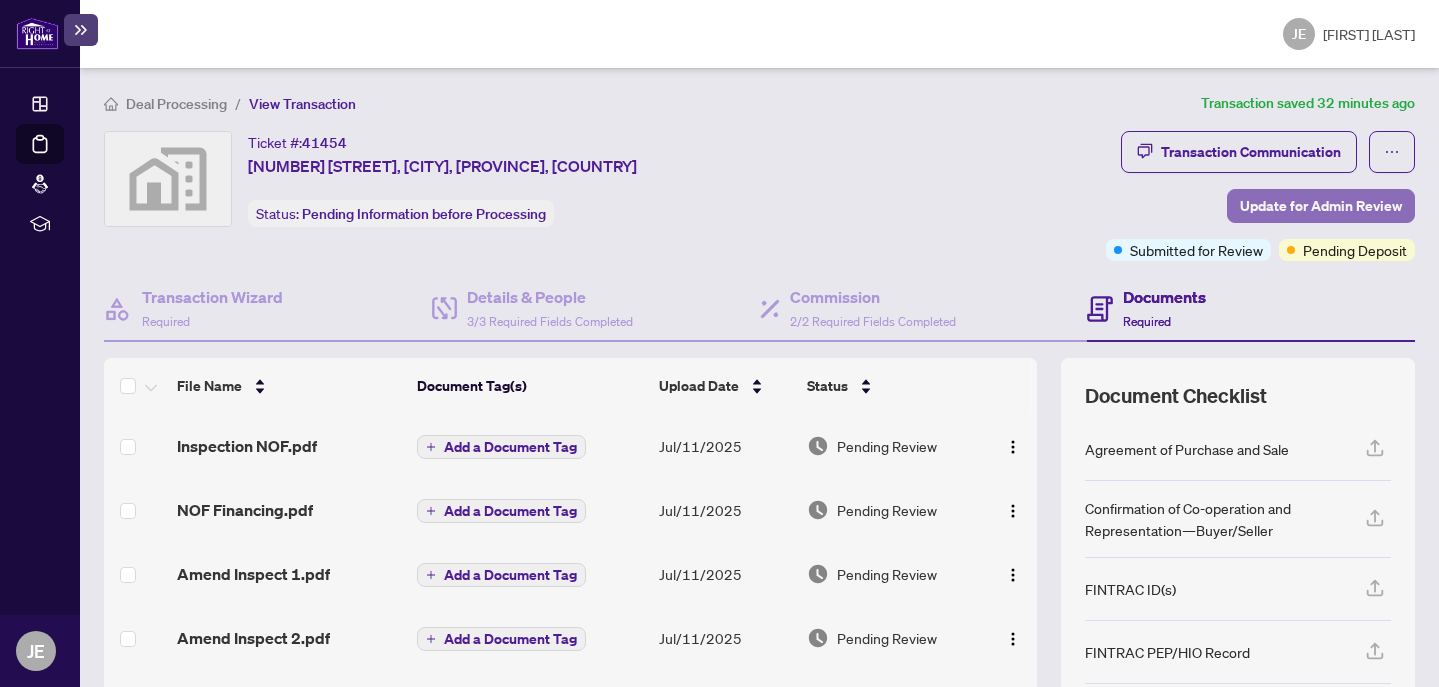 click on "Update for Admin Review" at bounding box center (1321, 206) 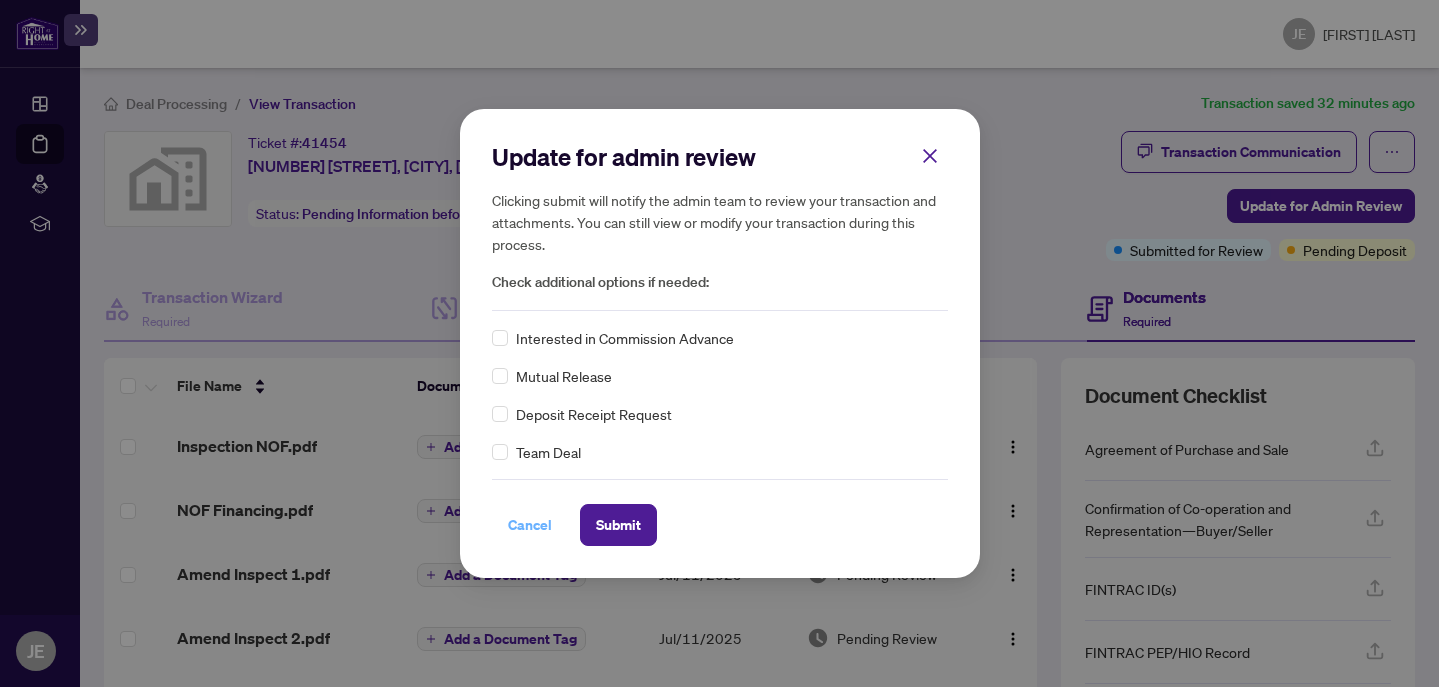 click on "Cancel" at bounding box center (530, 525) 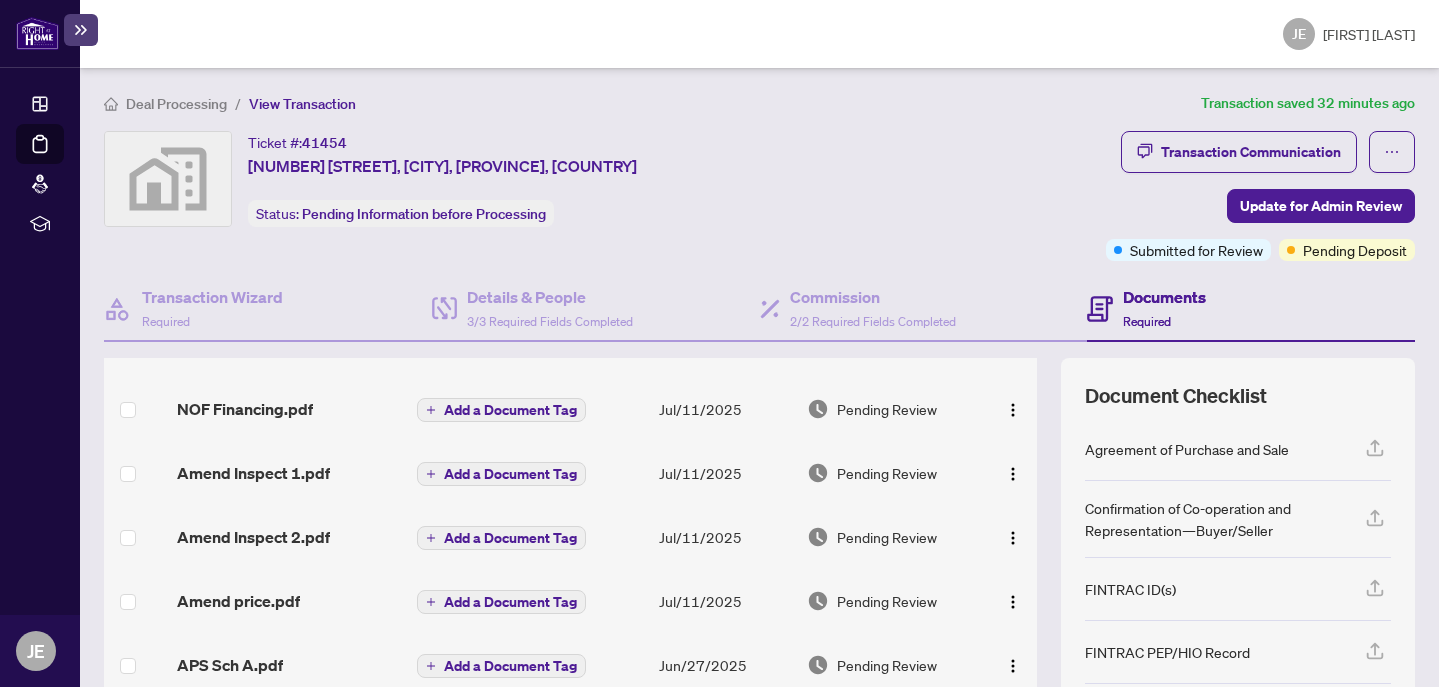 scroll, scrollTop: 221, scrollLeft: 0, axis: vertical 